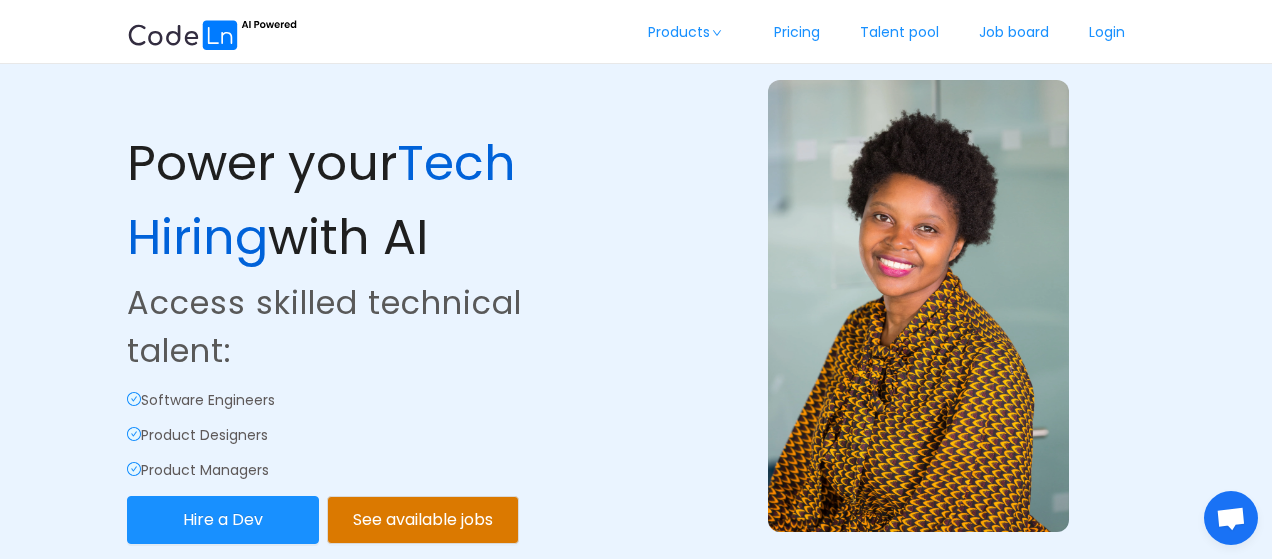 scroll, scrollTop: 0, scrollLeft: 0, axis: both 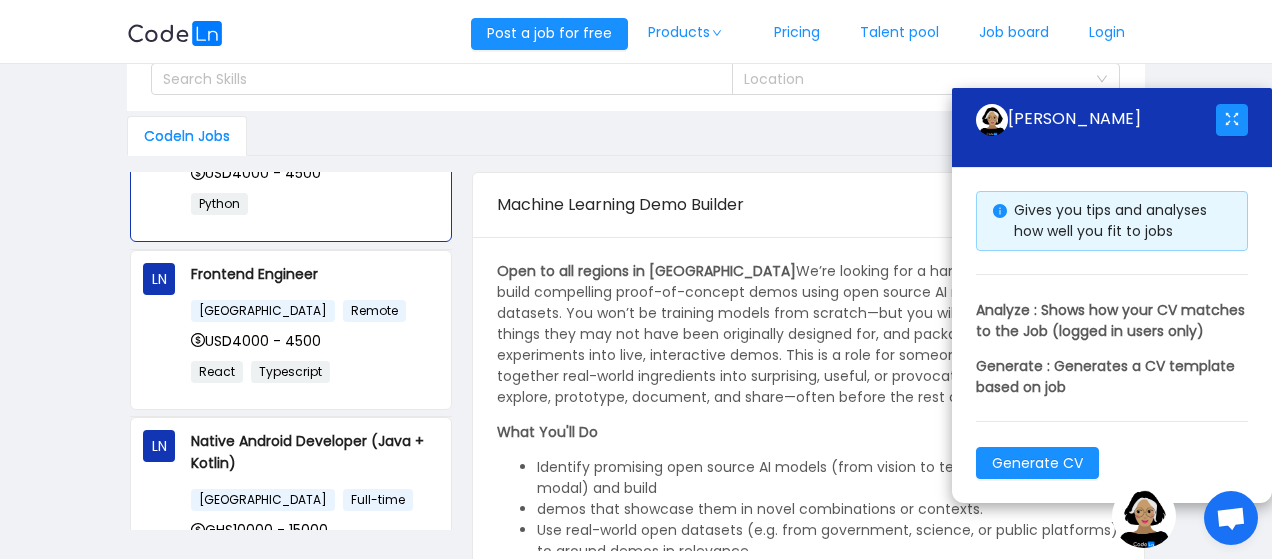 click on "USD4000 - 4500" at bounding box center (315, 341) 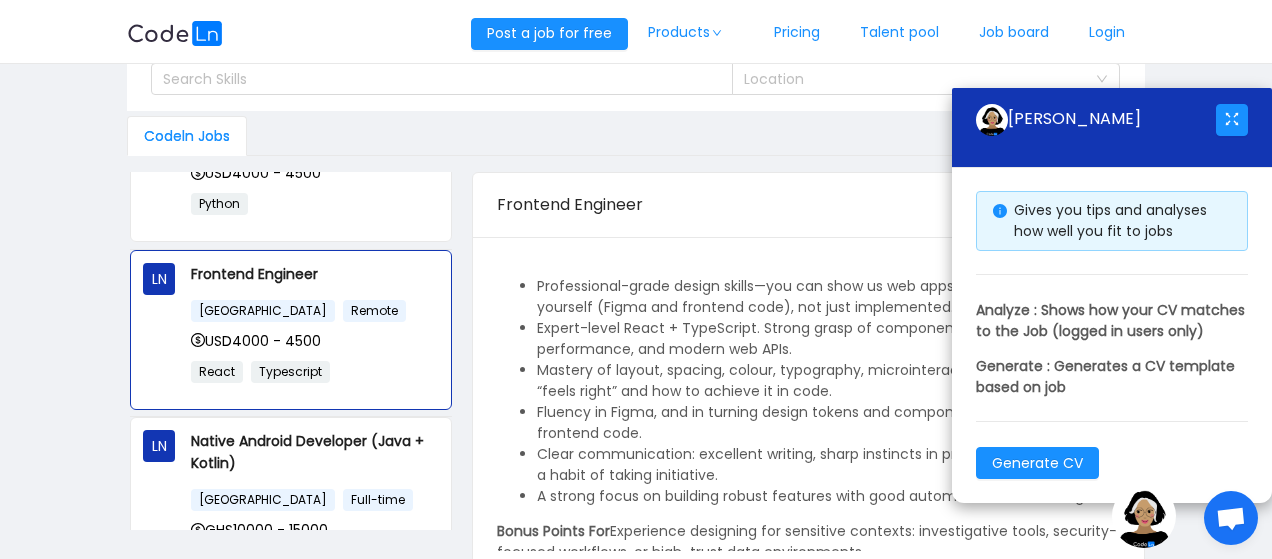 scroll, scrollTop: 465, scrollLeft: 0, axis: vertical 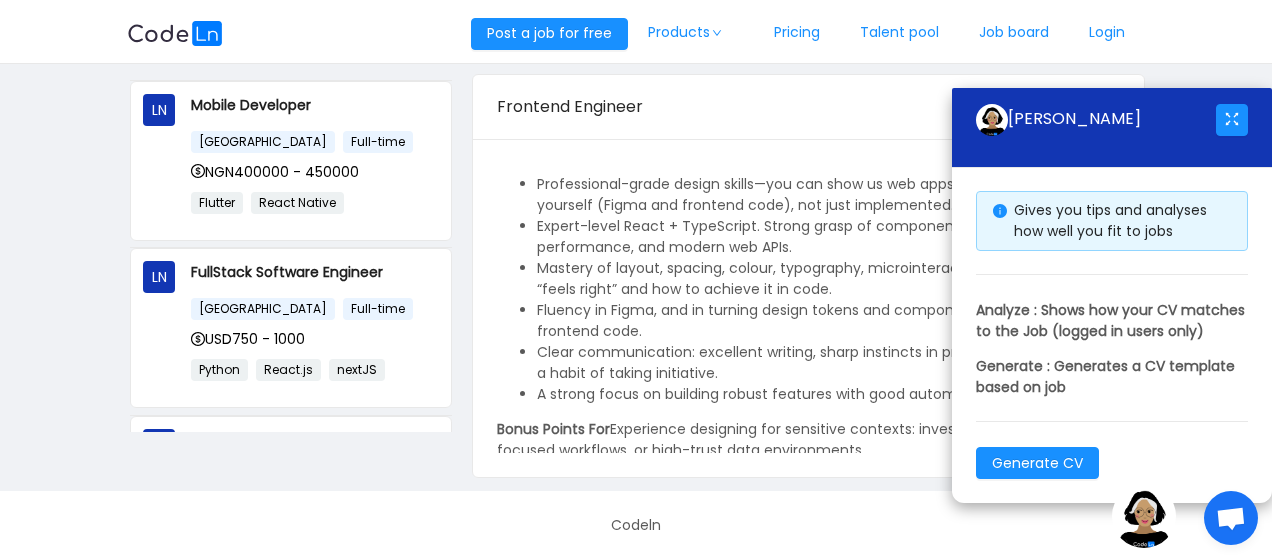 click on "USD750 - 1000" at bounding box center [315, 339] 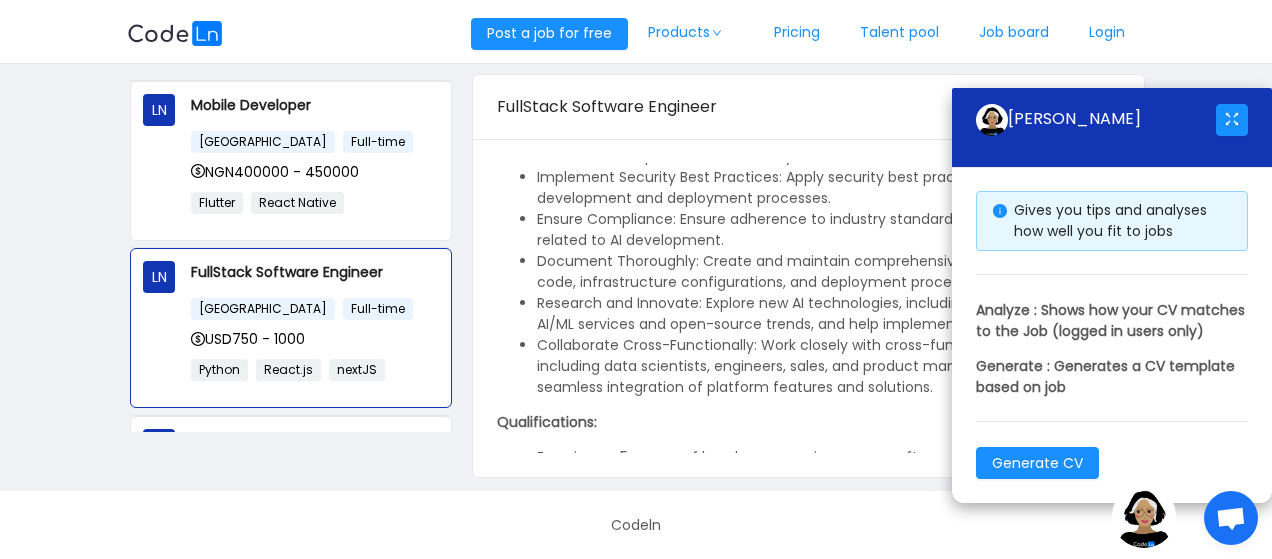 click on "Job board" at bounding box center [1014, 33] 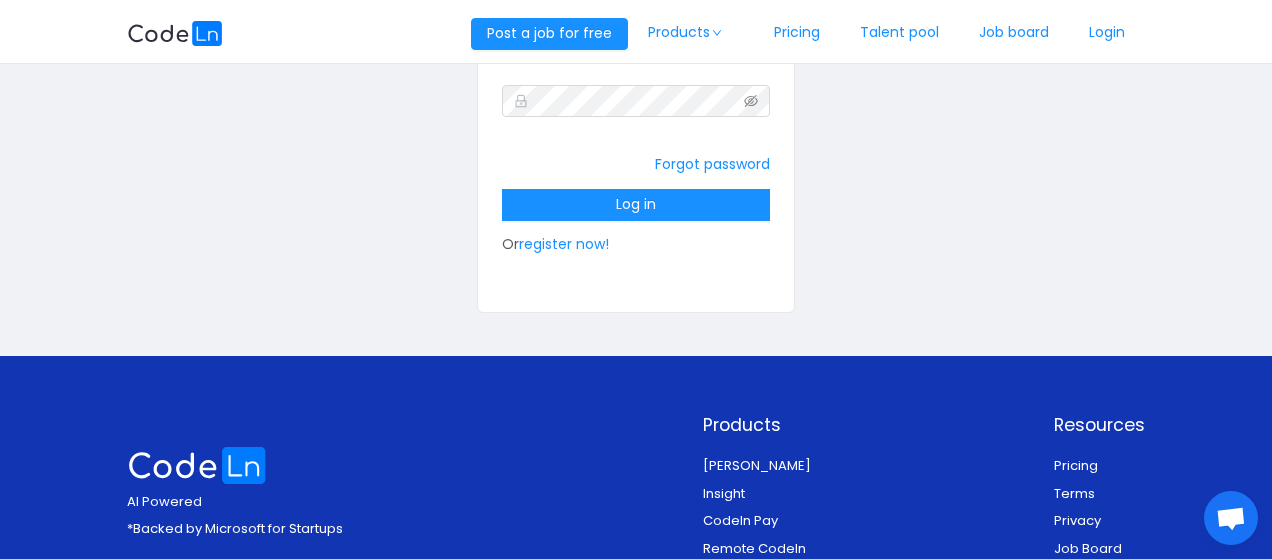 scroll, scrollTop: 0, scrollLeft: 0, axis: both 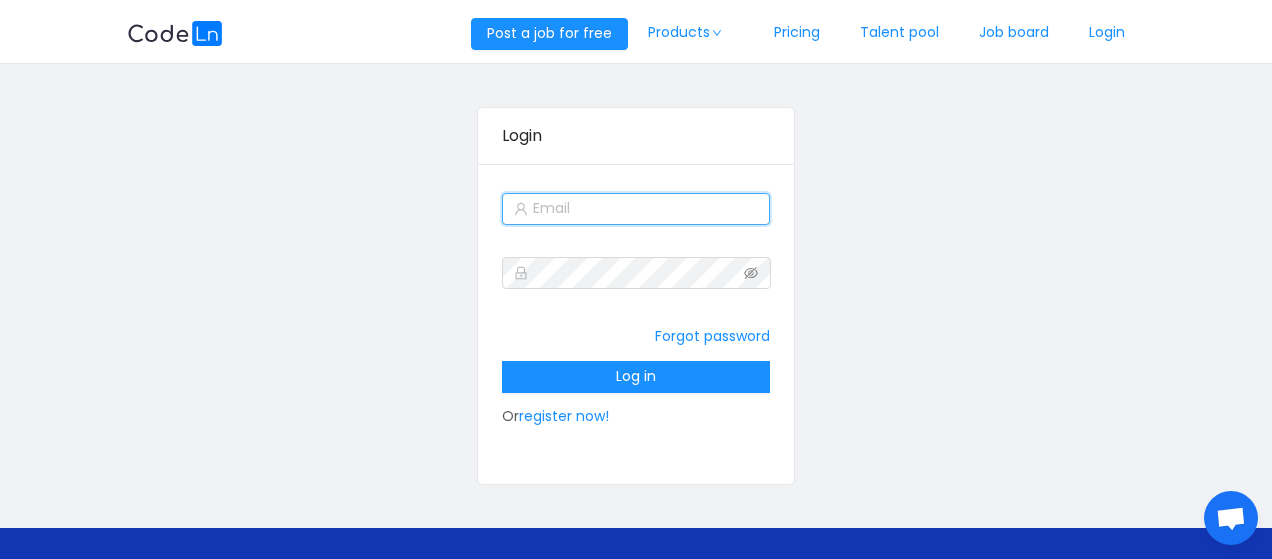 click at bounding box center (636, 209) 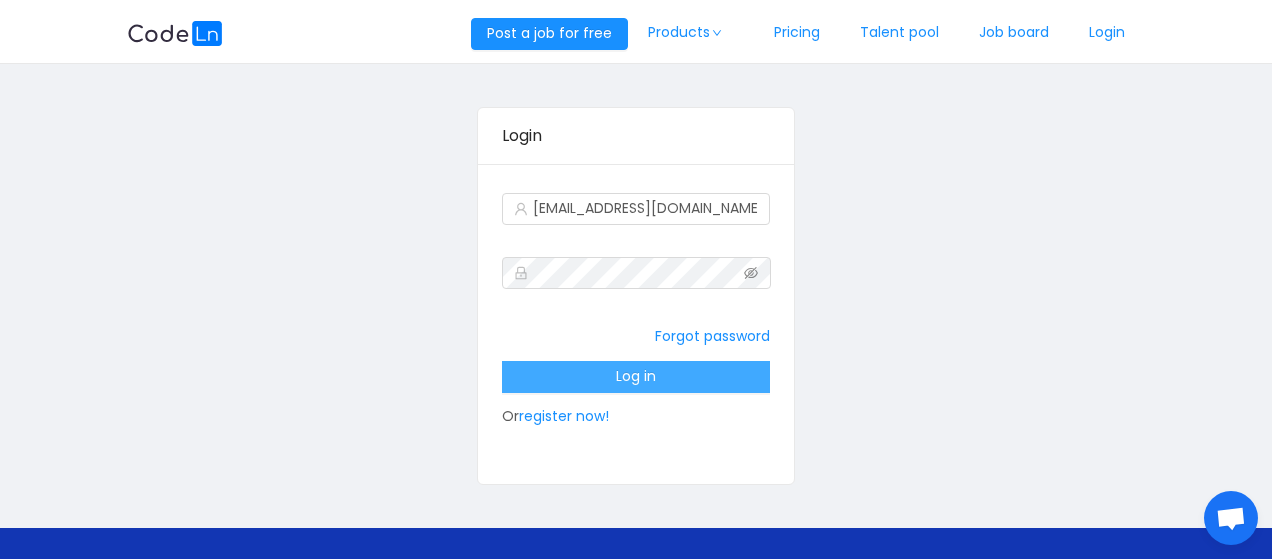 click on "Log in" at bounding box center [636, 377] 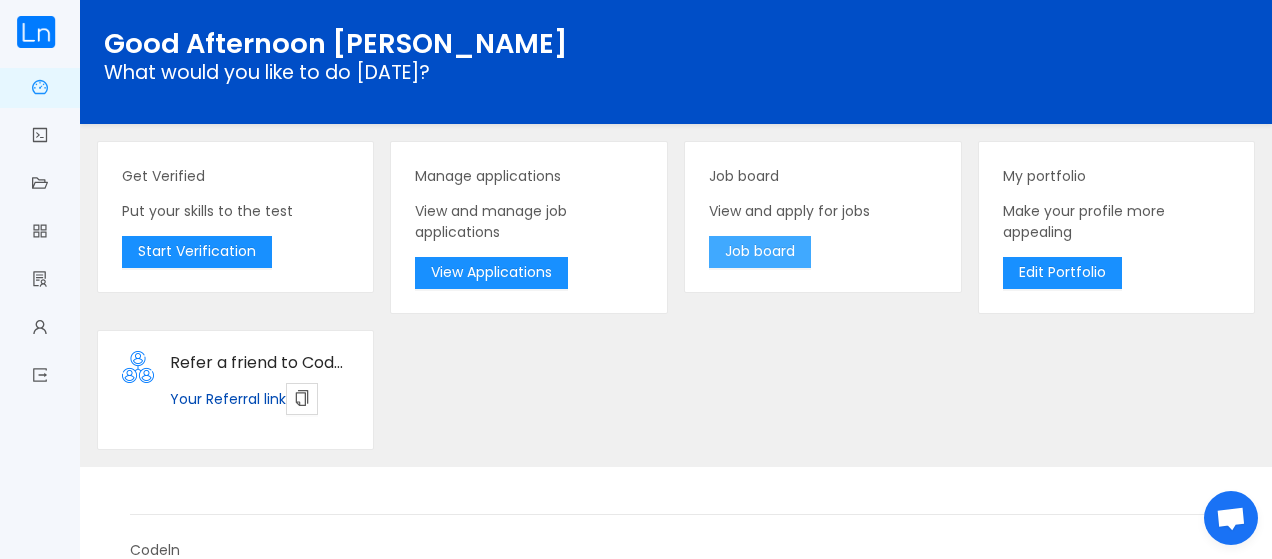 click on "Job board" at bounding box center [760, 252] 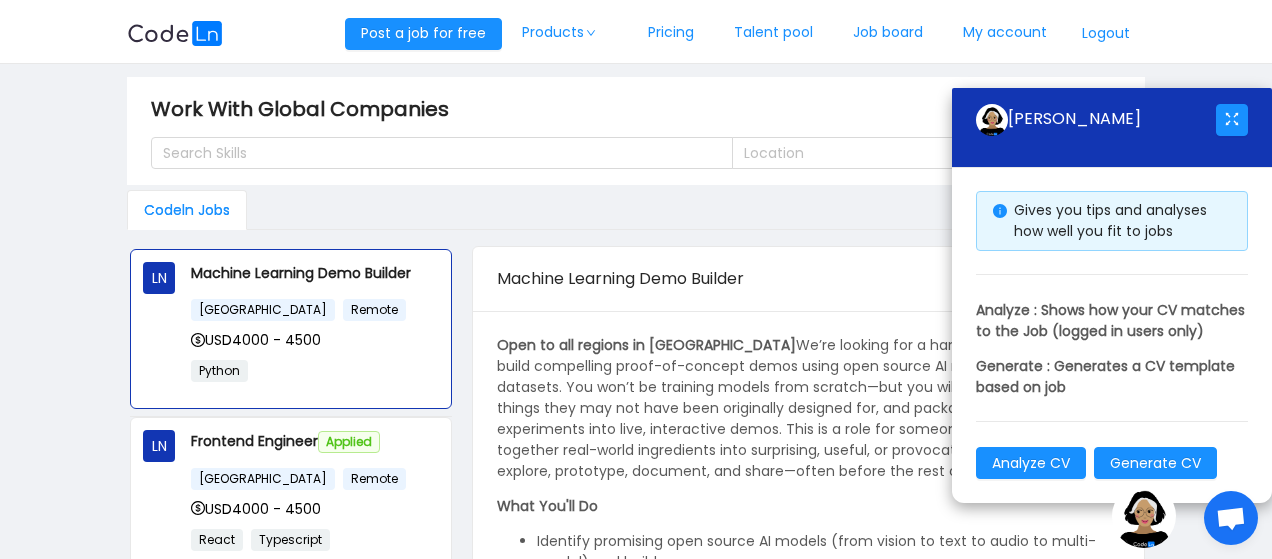 click on "My account" at bounding box center (1005, 33) 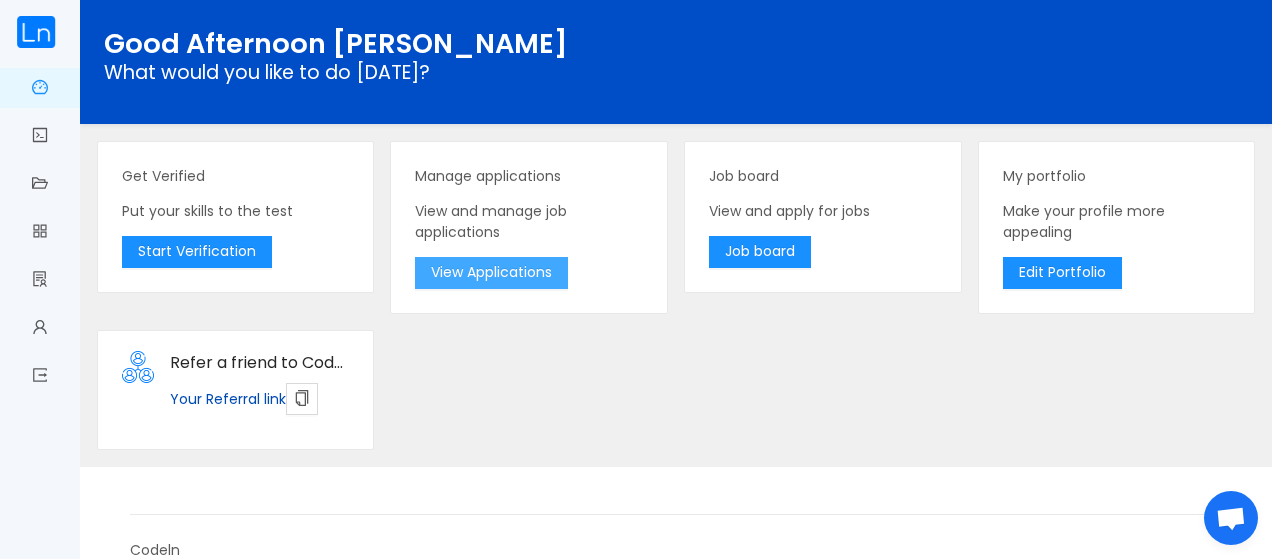 click on "View Applications" at bounding box center [491, 273] 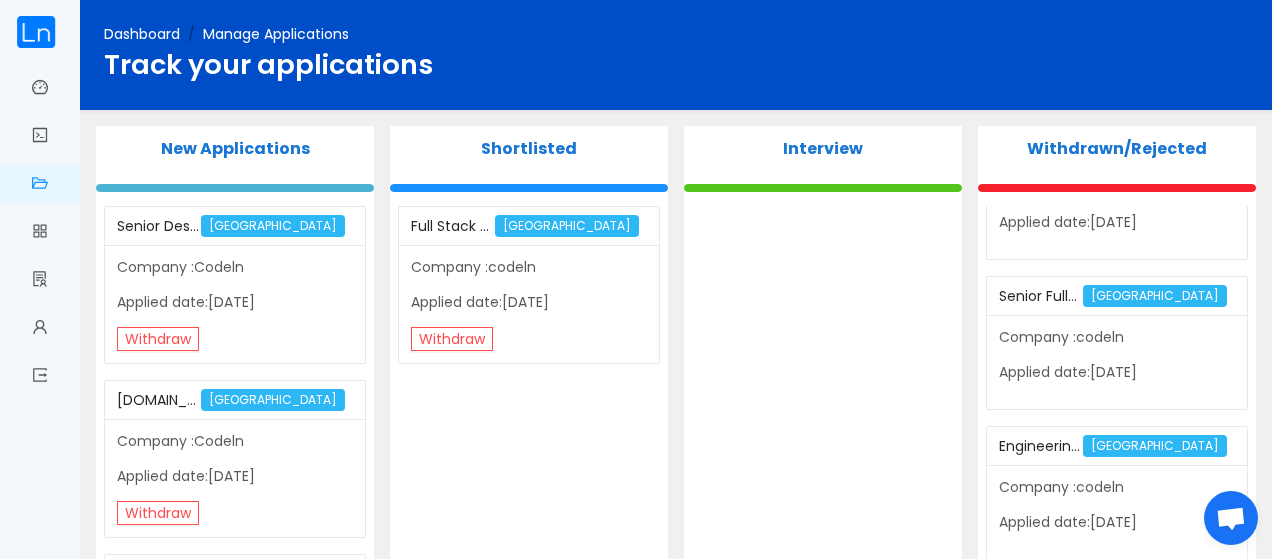 scroll, scrollTop: 842, scrollLeft: 0, axis: vertical 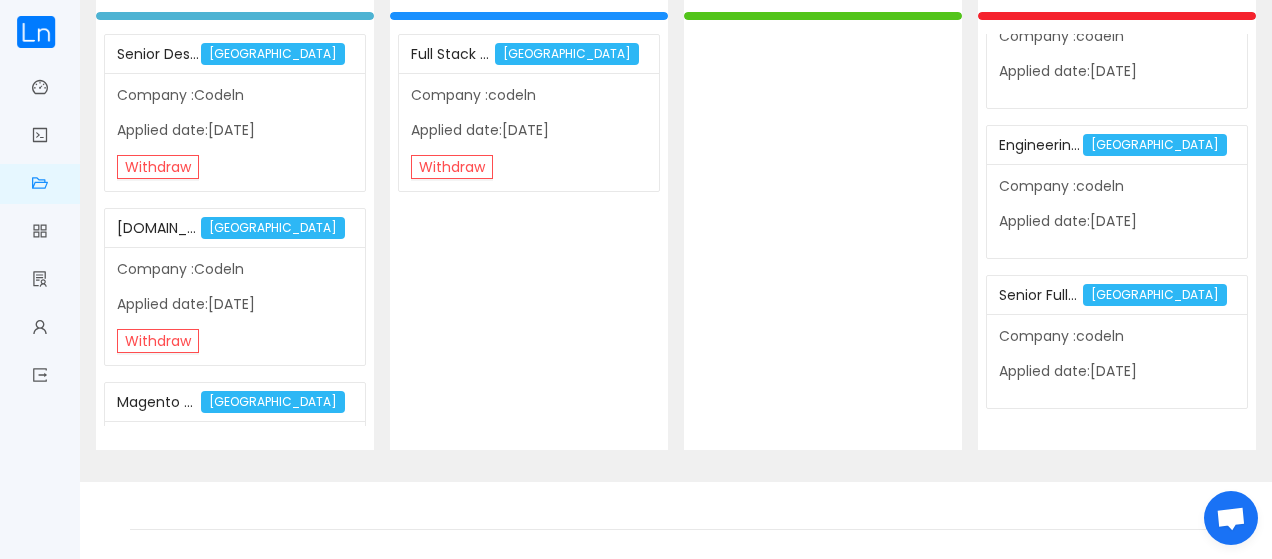 click on "Backend Engineer
[GEOGRAPHIC_DATA]
Company :Codeln Applied date:[DATE] .Net Developer
[GEOGRAPHIC_DATA]
Company :Union Bank Applied date:[DATE] Full Stack with WordPress Developer
[GEOGRAPHIC_DATA]
Company :codeln Applied date:[DATE] Junior Fullstack Engineer
[GEOGRAPHIC_DATA]
Company :codeln Applied date:[DATE] Senior Full-stack Engineer
[GEOGRAPHIC_DATA]
Company :codeln Applied date:[DATE] Senior Full-Stack Engineer
[GEOGRAPHIC_DATA]
Company :codeln Applied date:[DATE] Engineering Manager
[GEOGRAPHIC_DATA]
Company :codeln" at bounding box center [1116, 229] 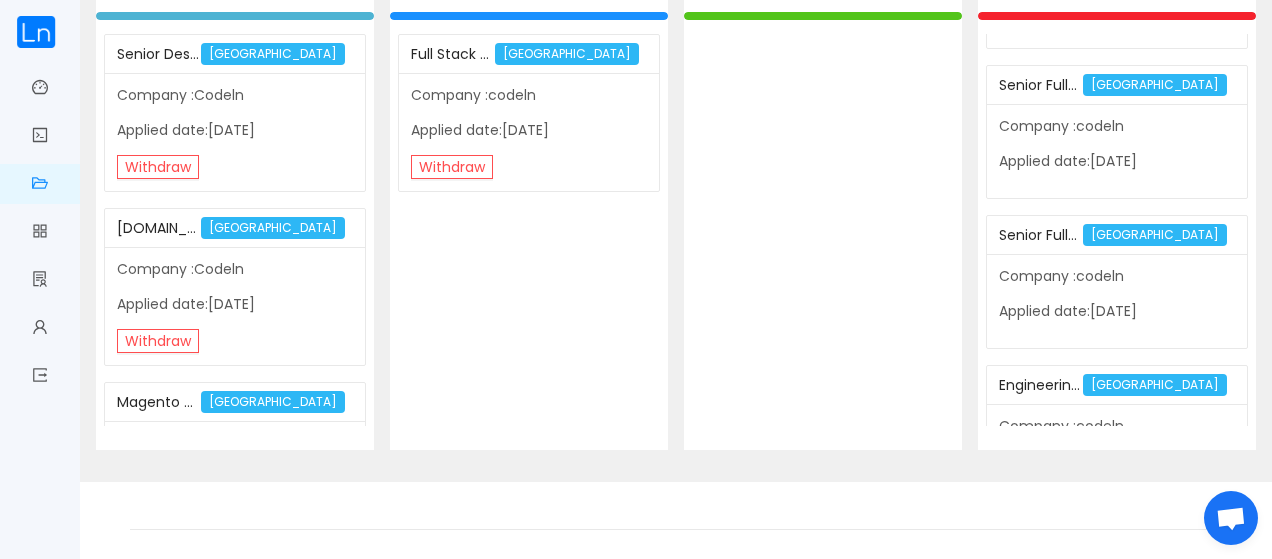 scroll, scrollTop: 568, scrollLeft: 0, axis: vertical 